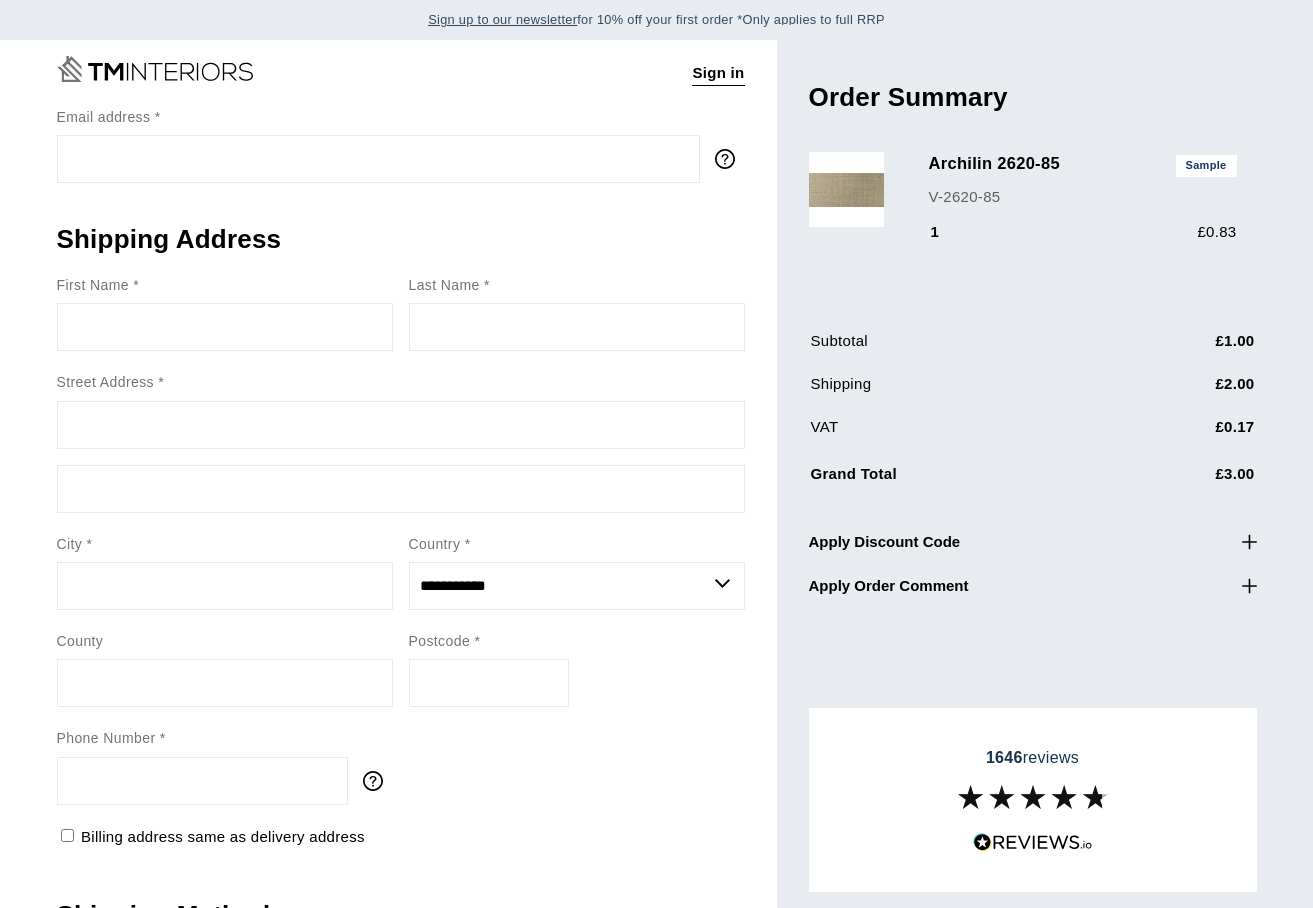 scroll, scrollTop: 0, scrollLeft: 0, axis: both 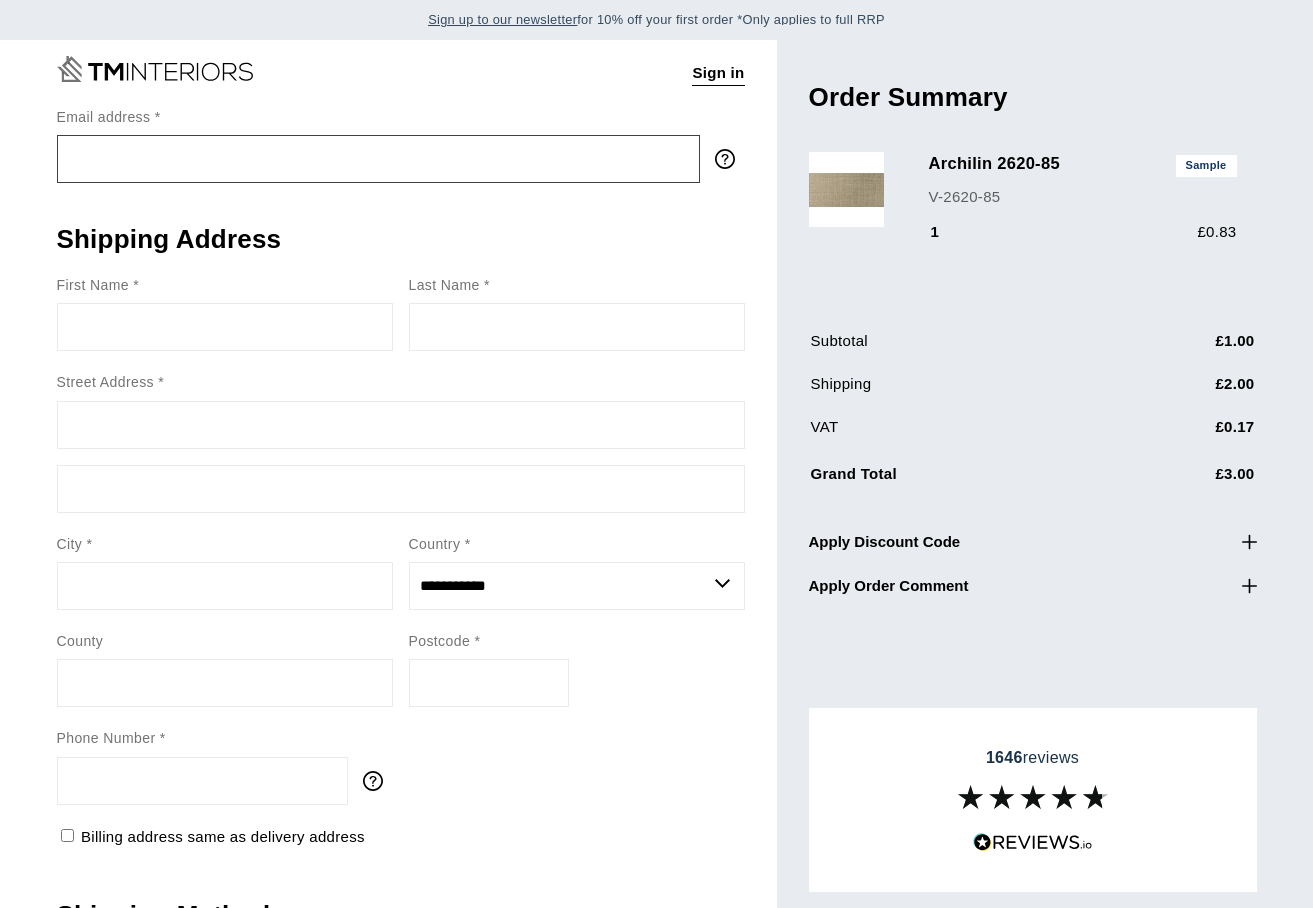 click on "Email address" at bounding box center [378, 159] 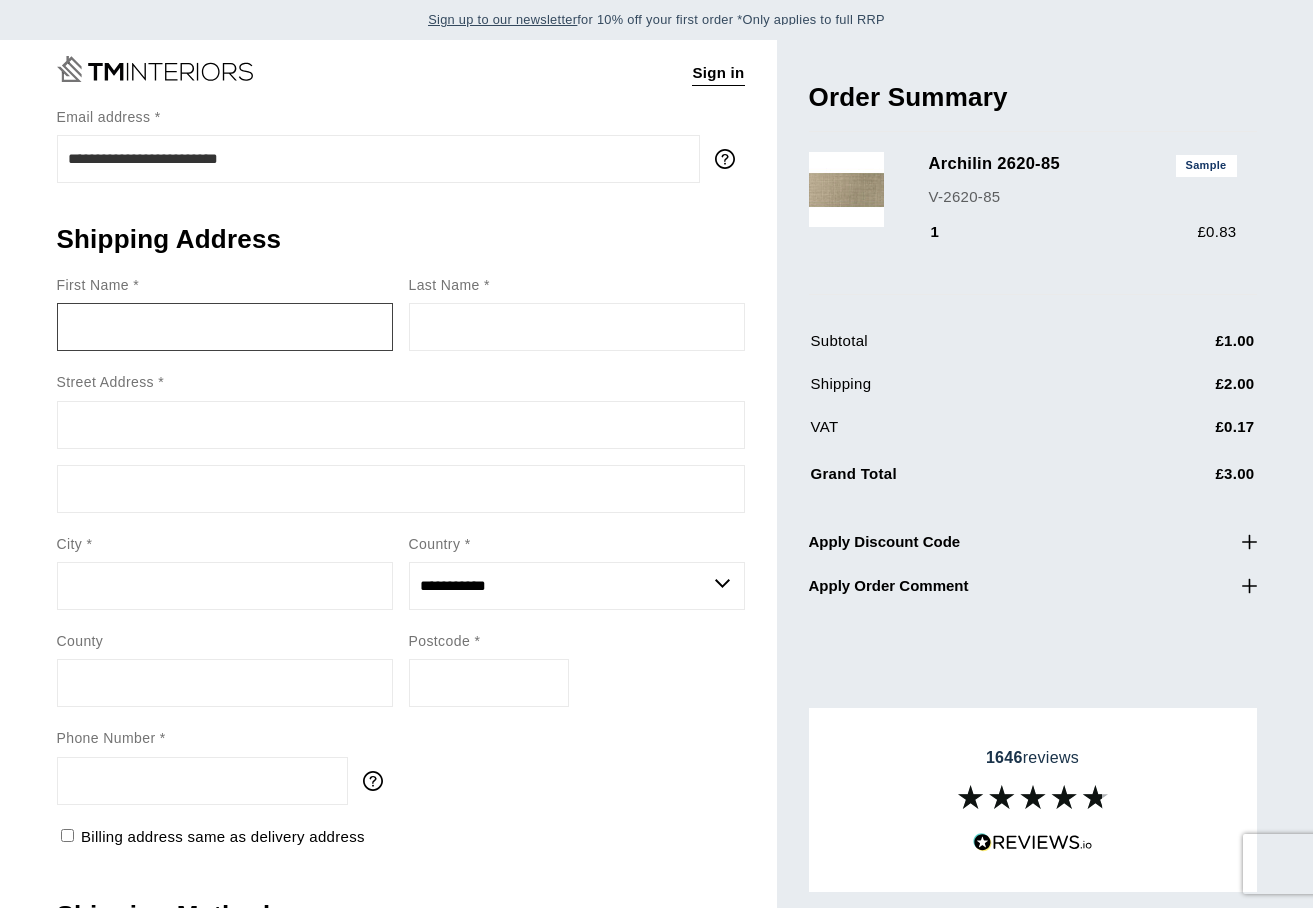 click on "First Name" at bounding box center [225, 327] 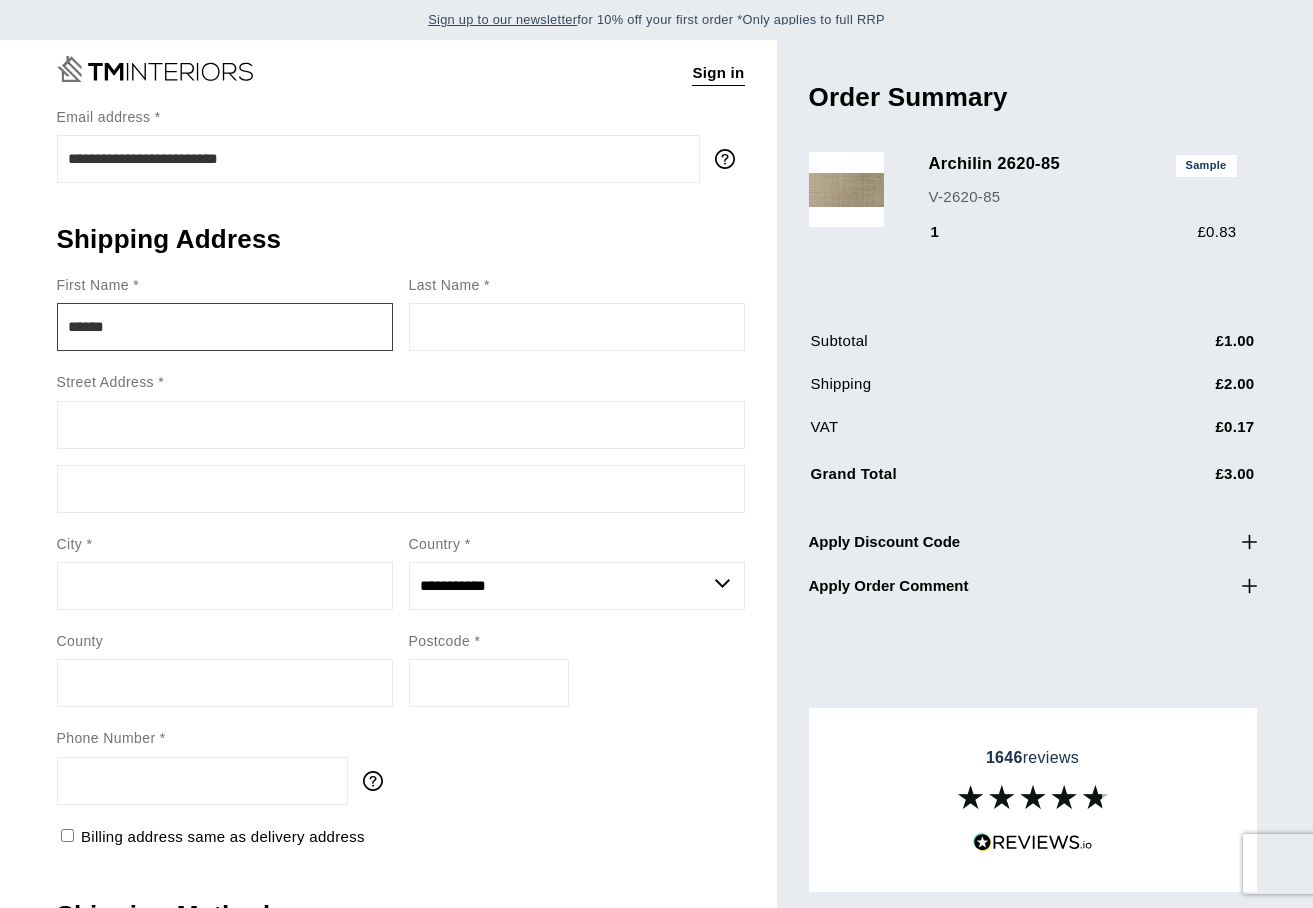 type on "*****" 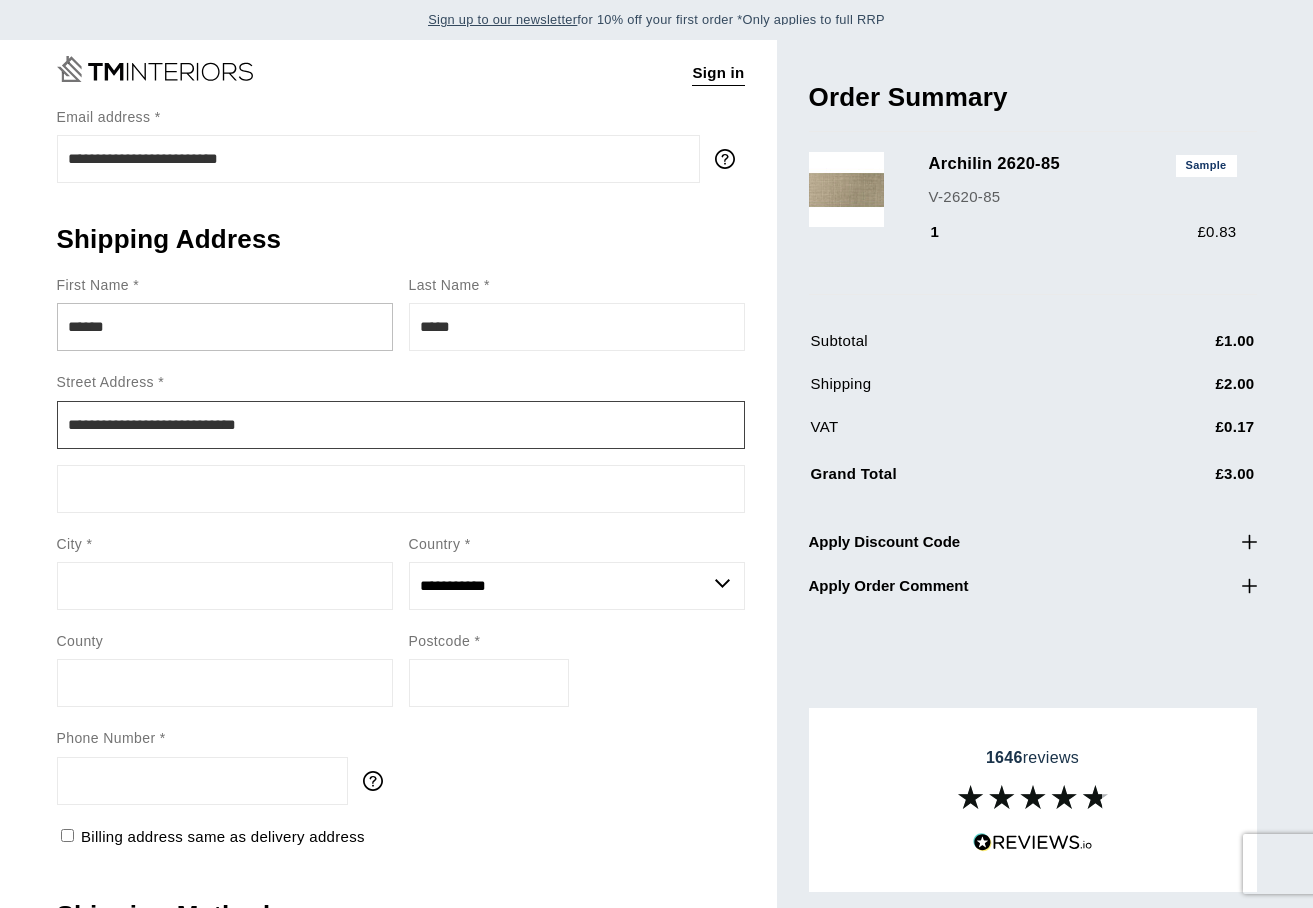 type on "**********" 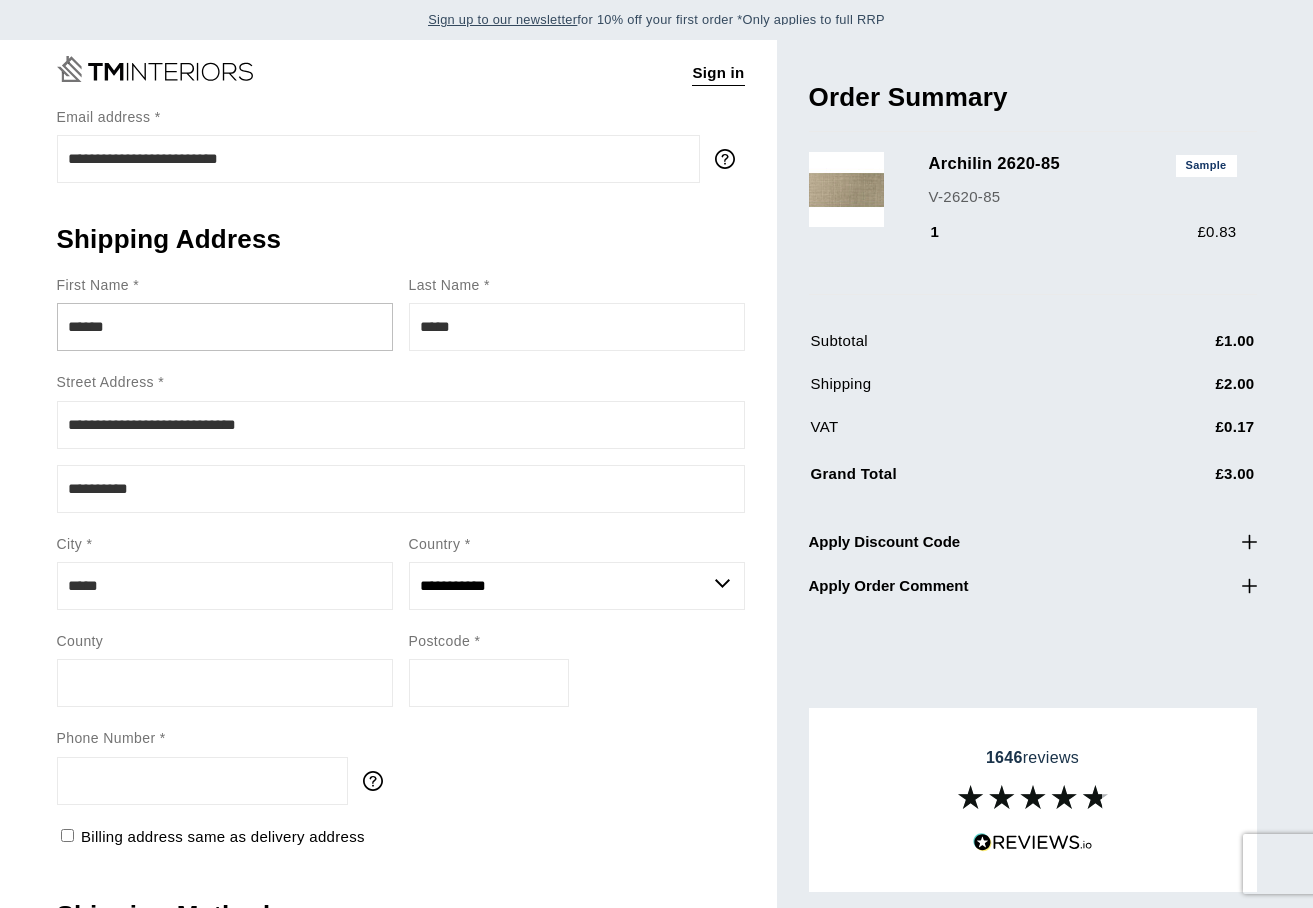 type on "********" 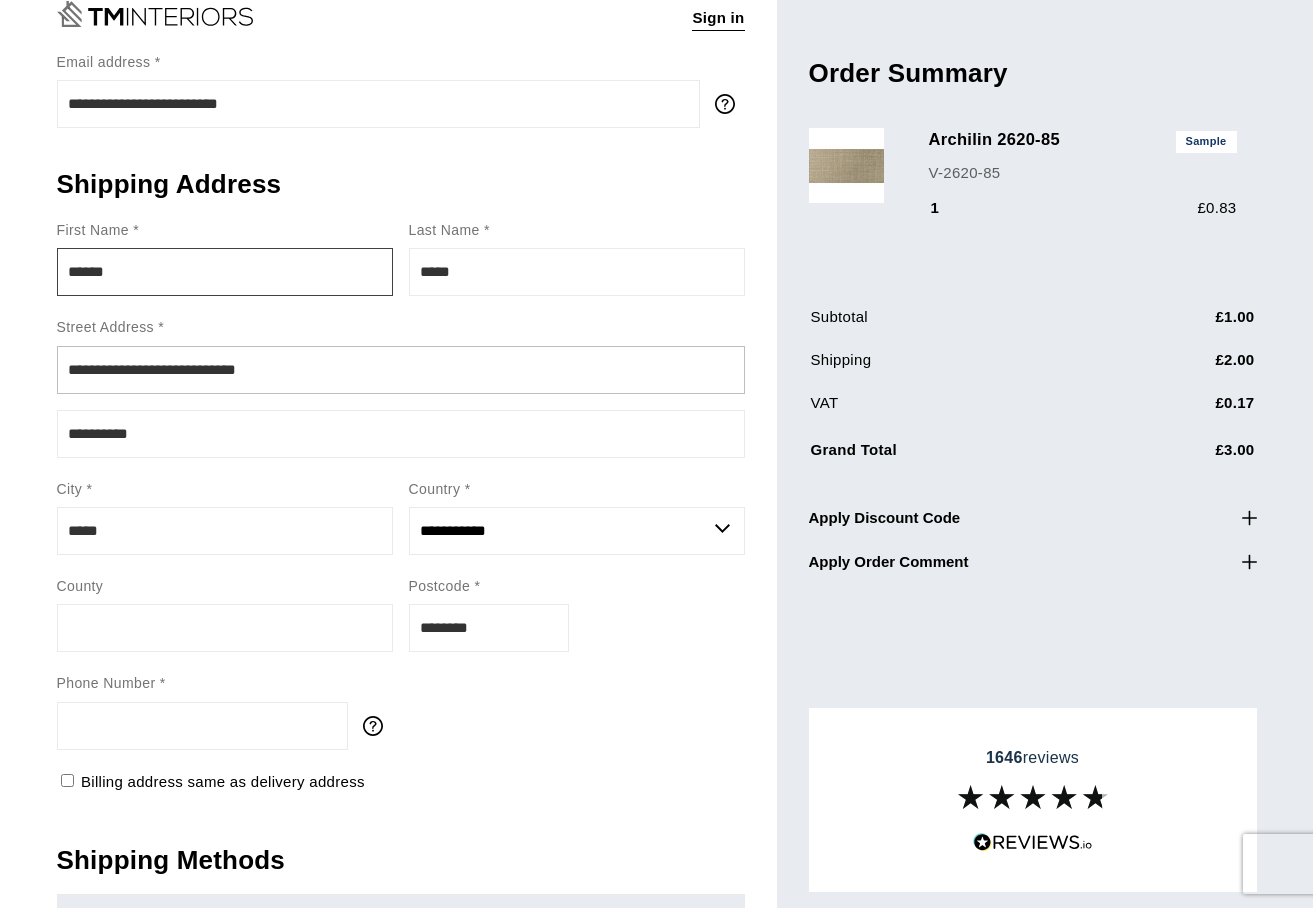 scroll, scrollTop: 61, scrollLeft: 0, axis: vertical 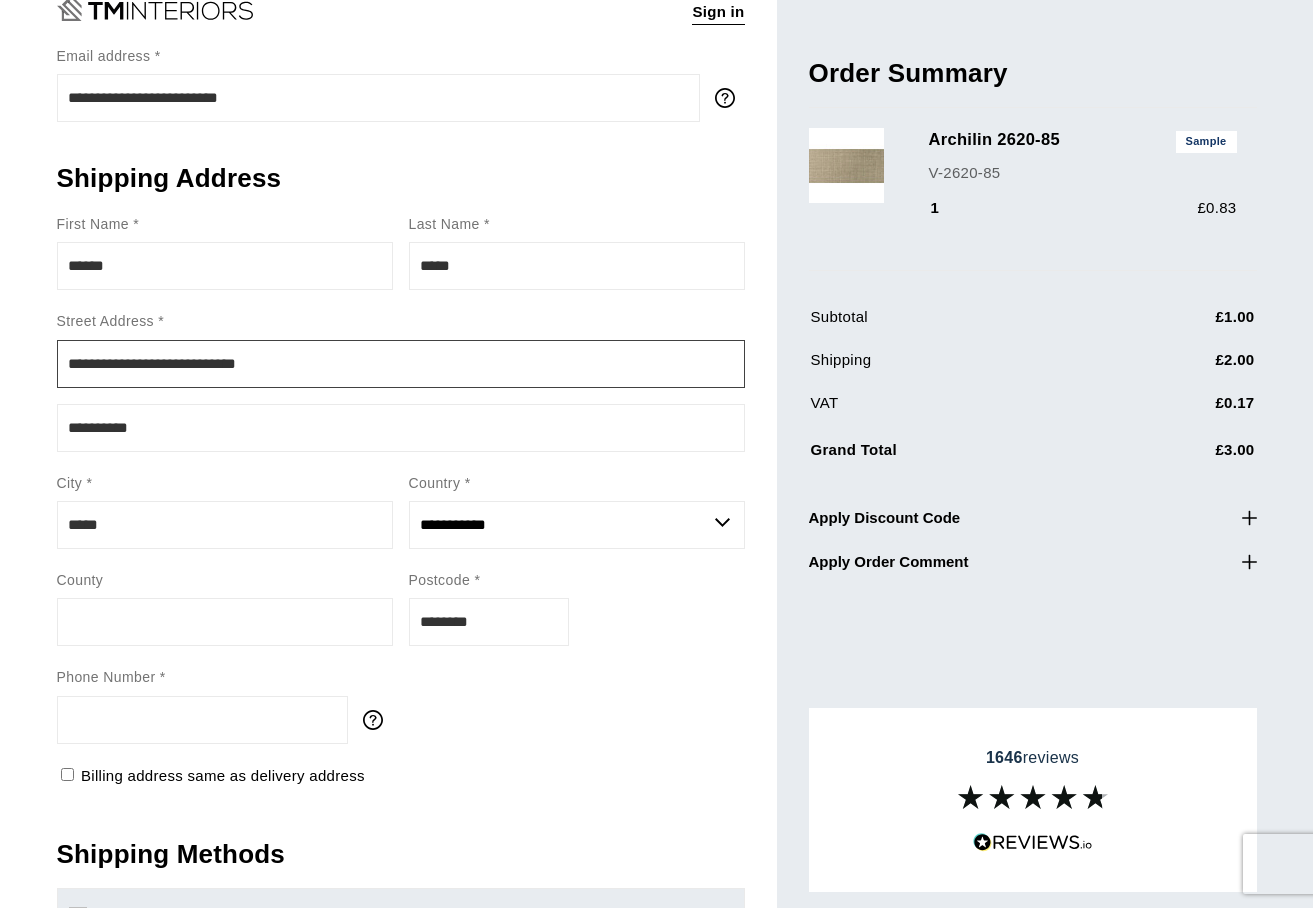 click on "**********" at bounding box center (401, 364) 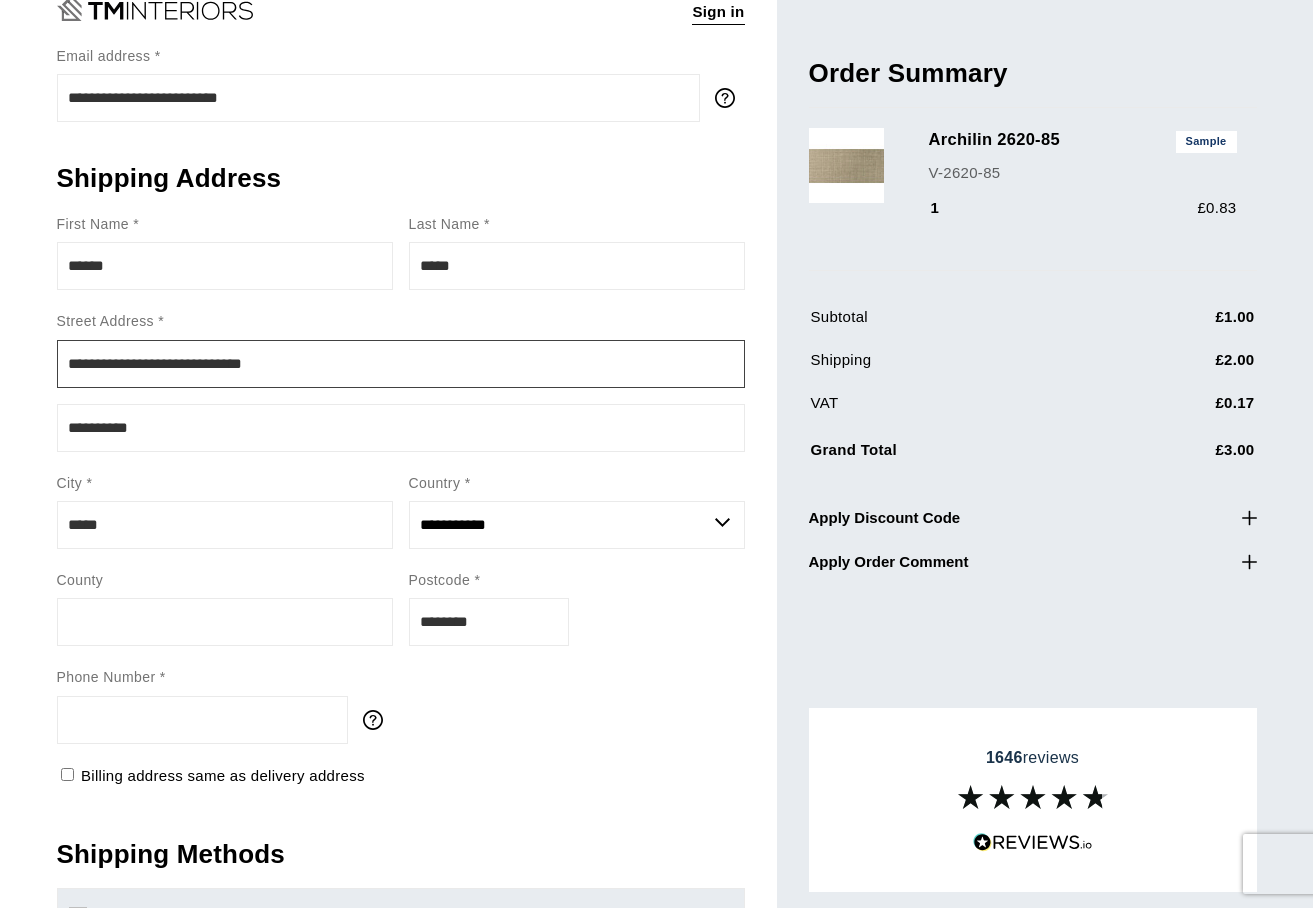 click on "**********" at bounding box center (401, 364) 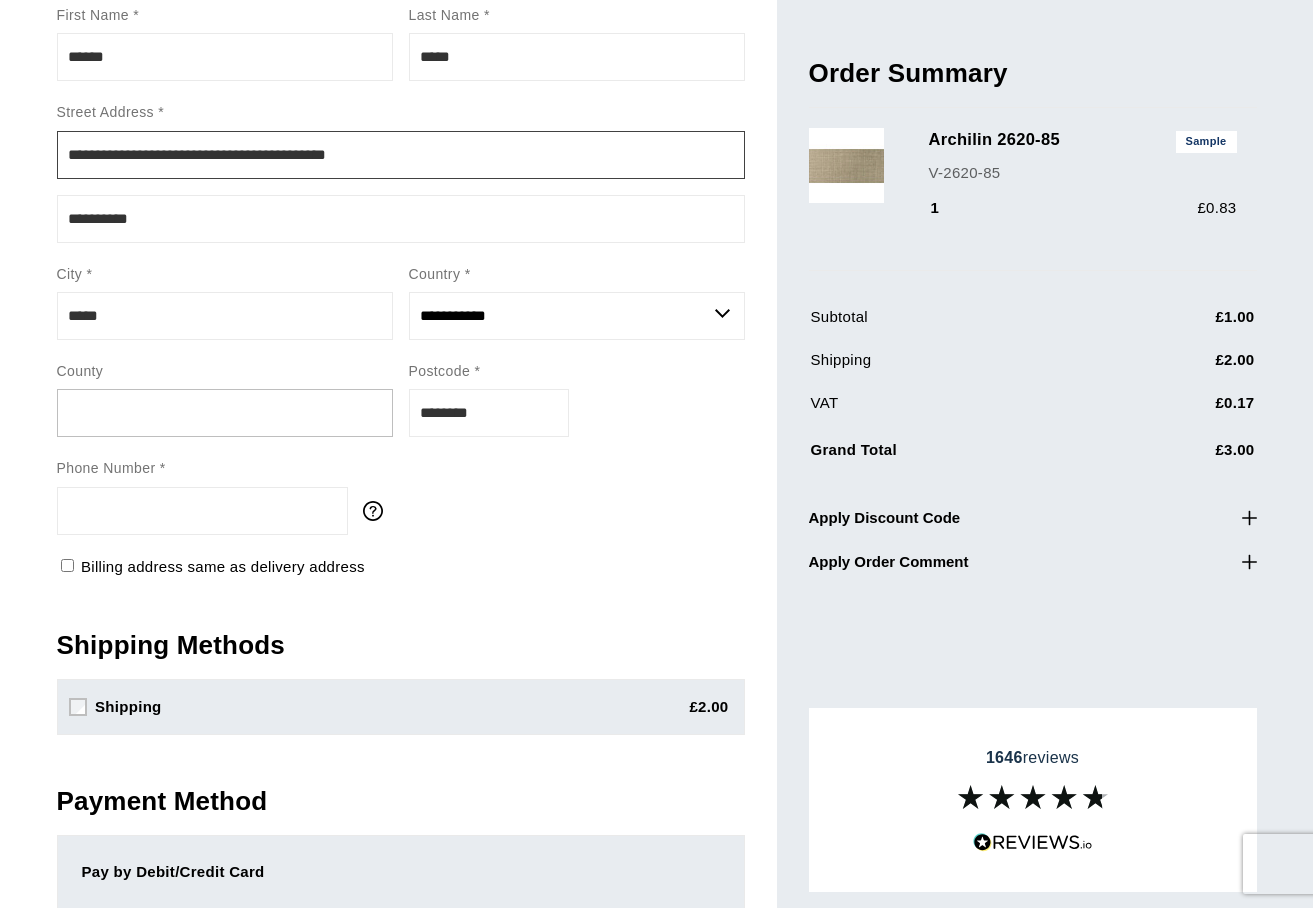 scroll, scrollTop: 272, scrollLeft: 0, axis: vertical 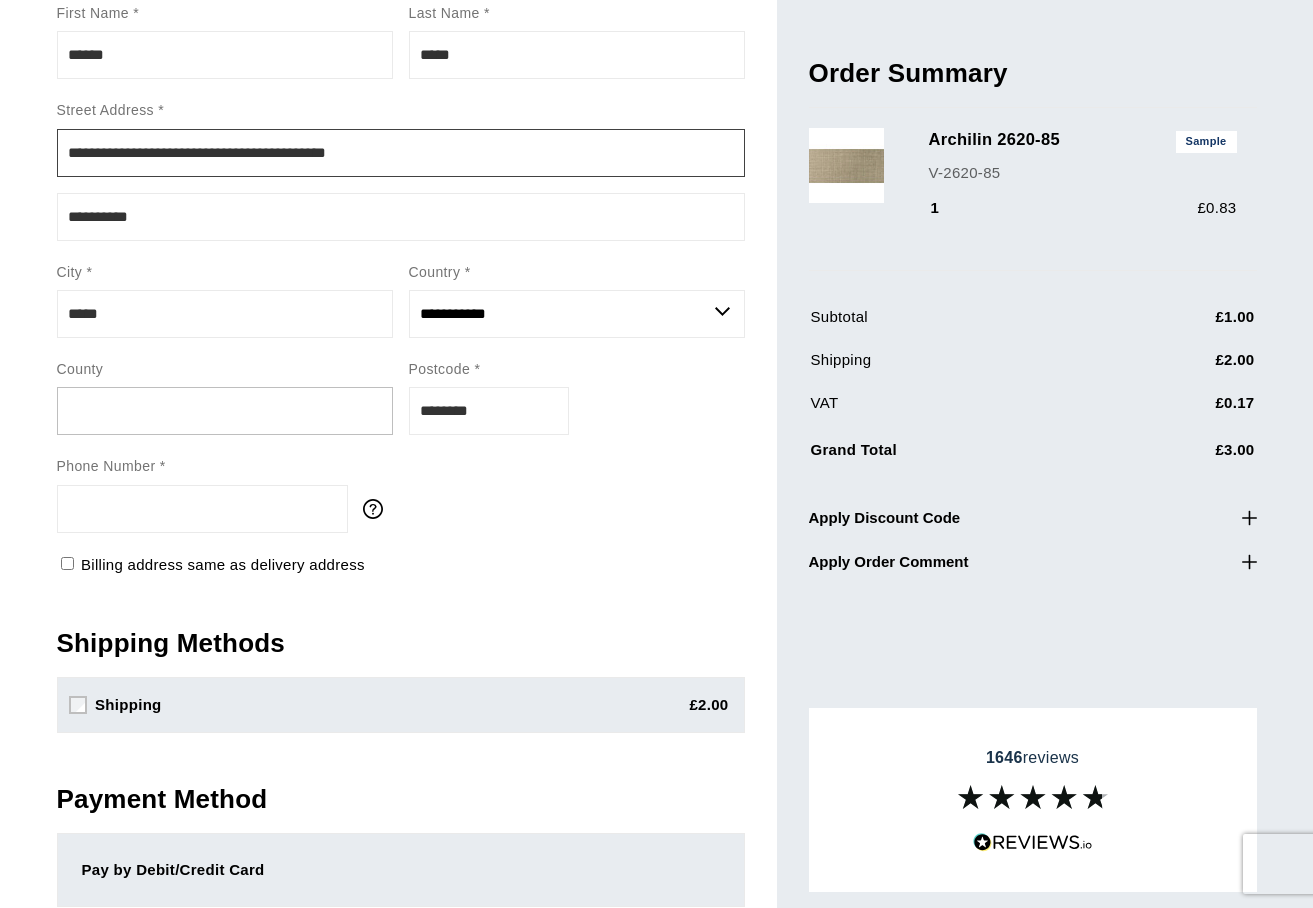 type on "**********" 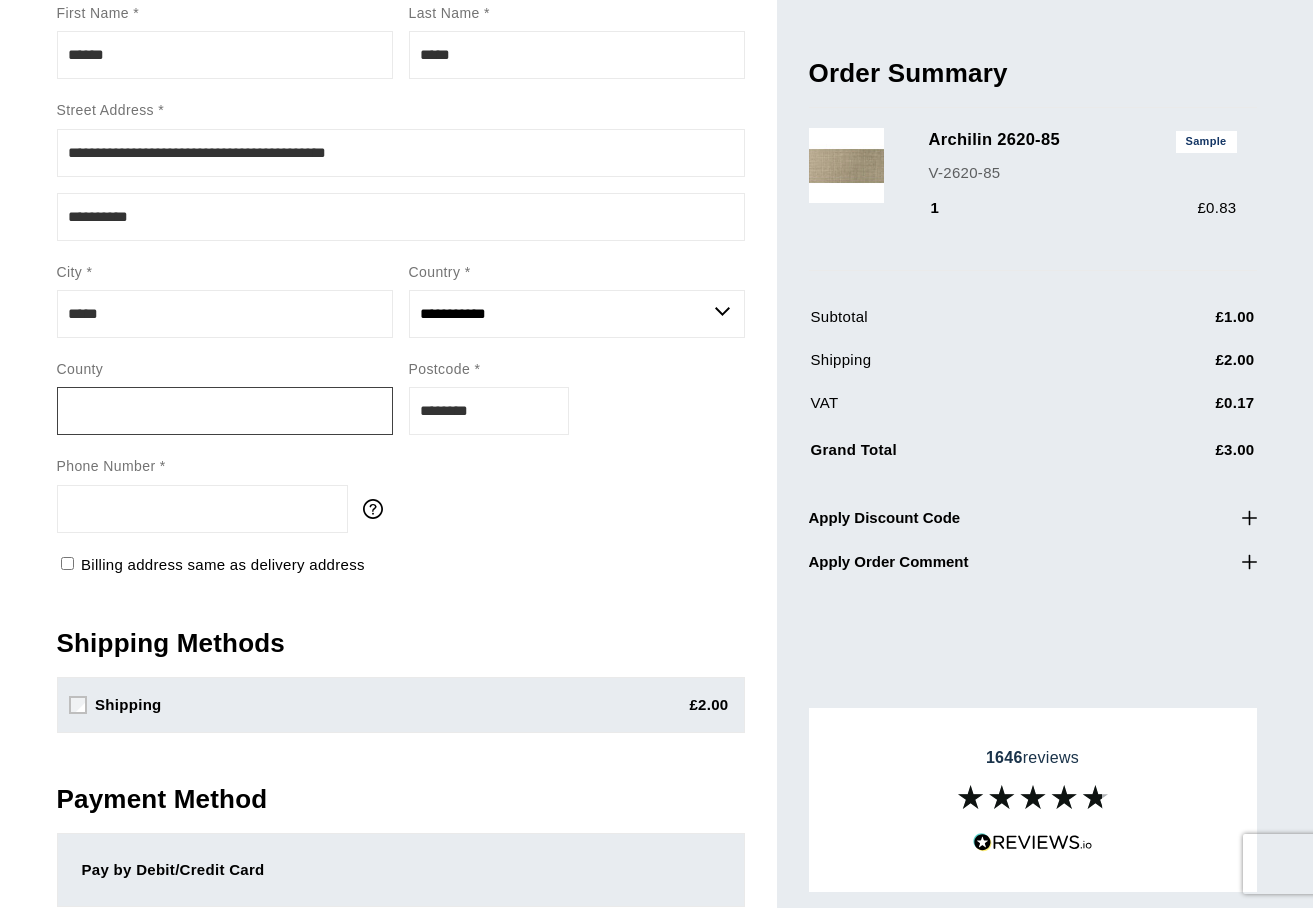 click on "County" at bounding box center [225, 411] 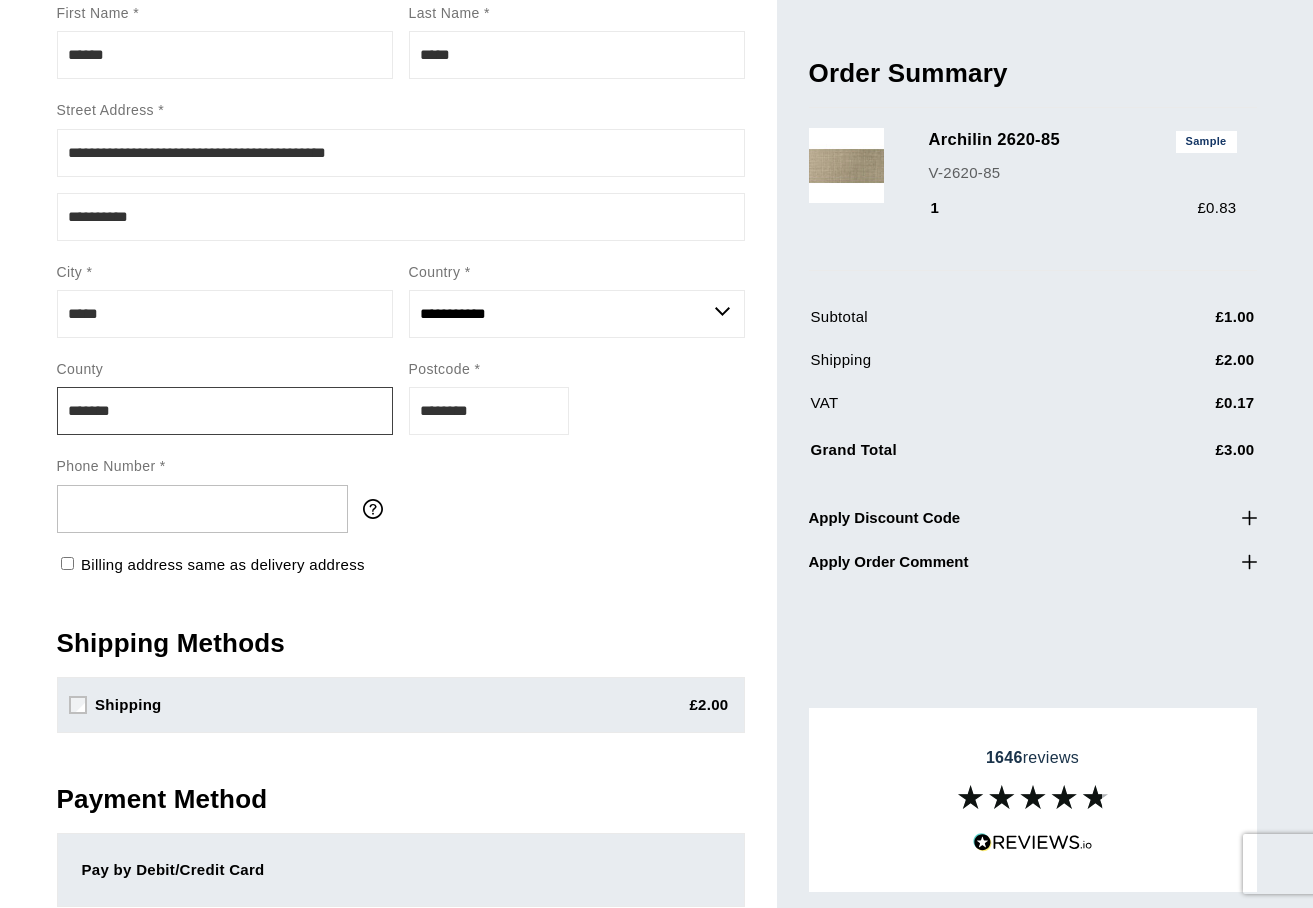 type on "******" 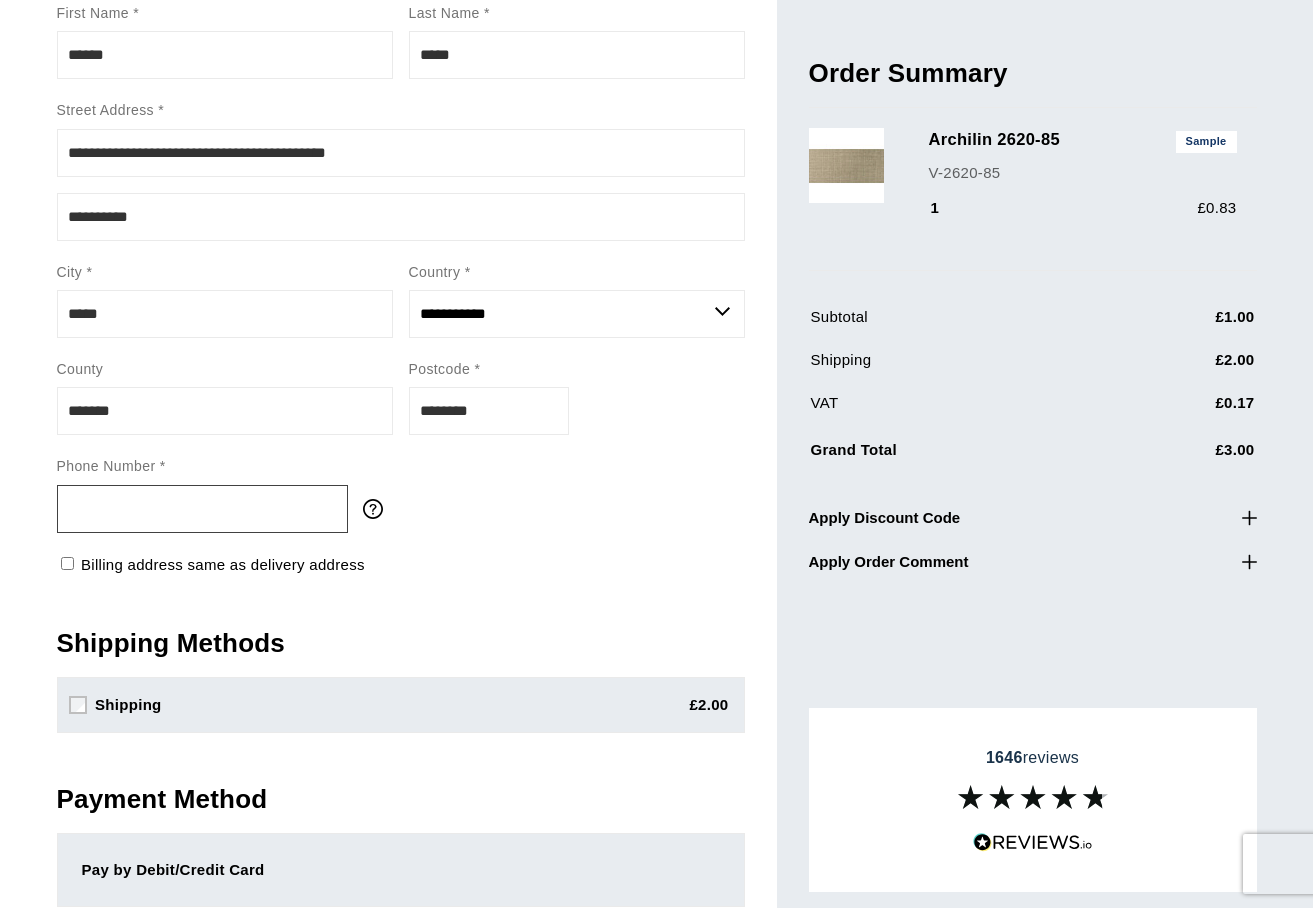 click on "Phone Number" at bounding box center [202, 509] 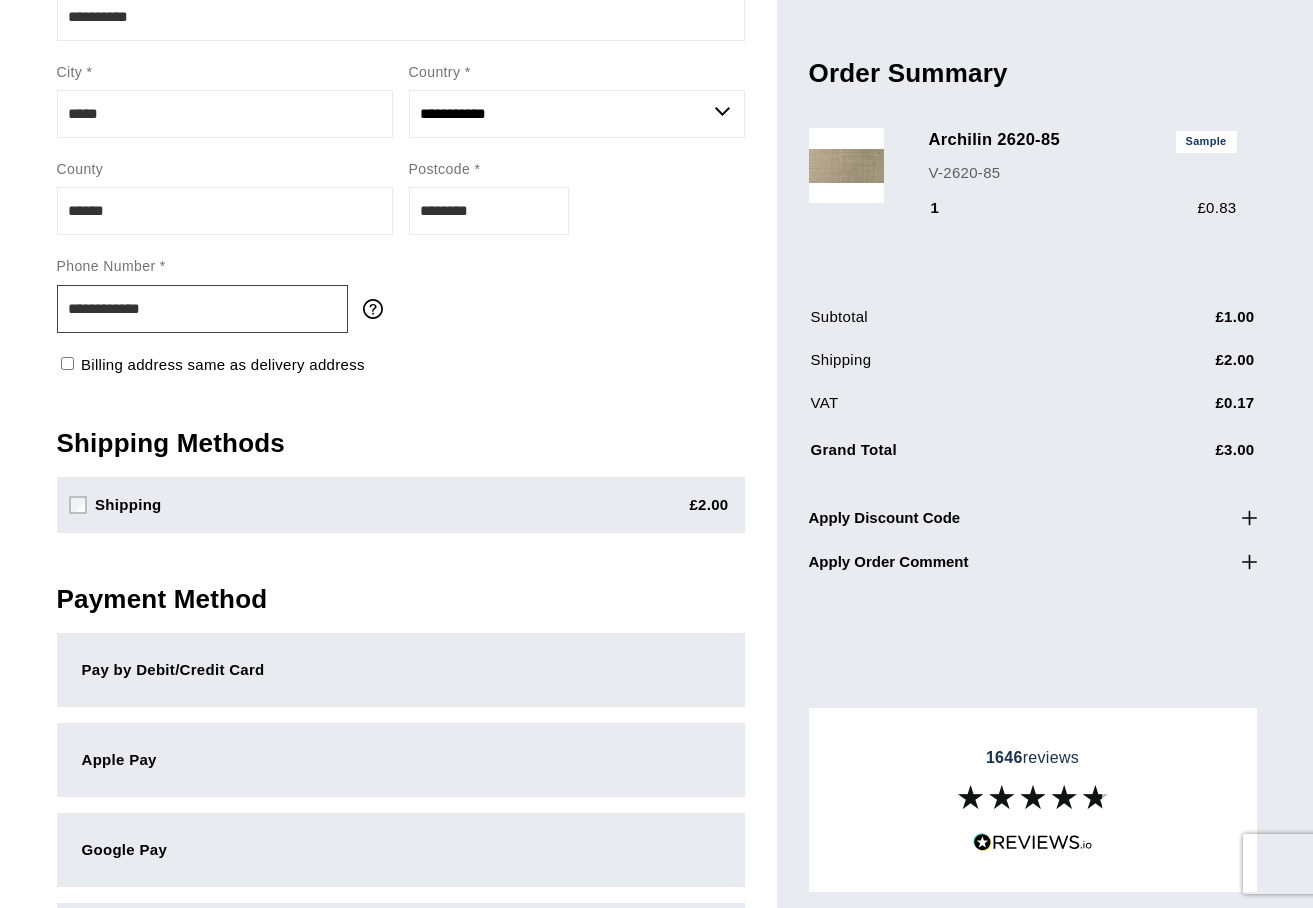 scroll, scrollTop: 483, scrollLeft: 0, axis: vertical 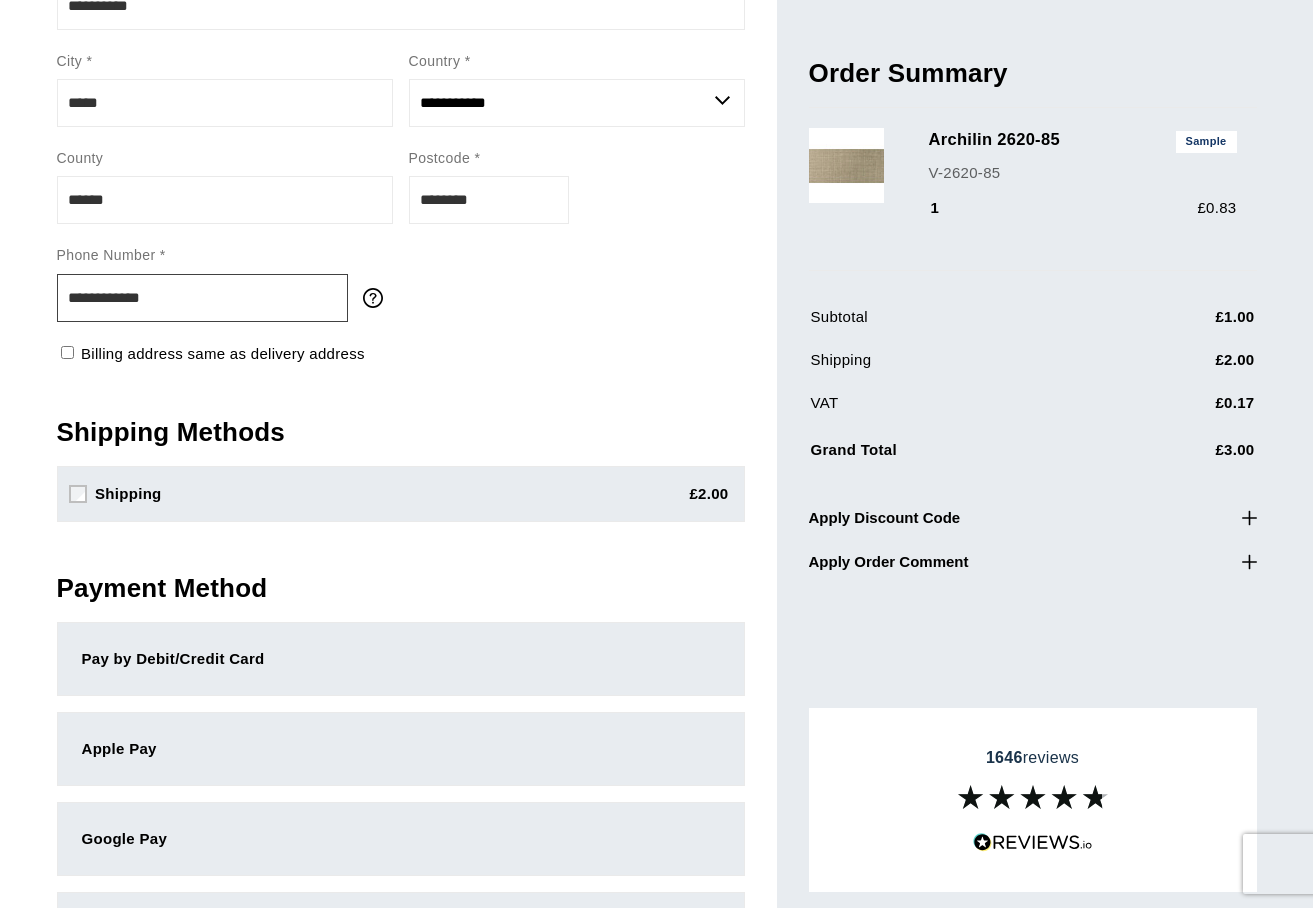 type on "**********" 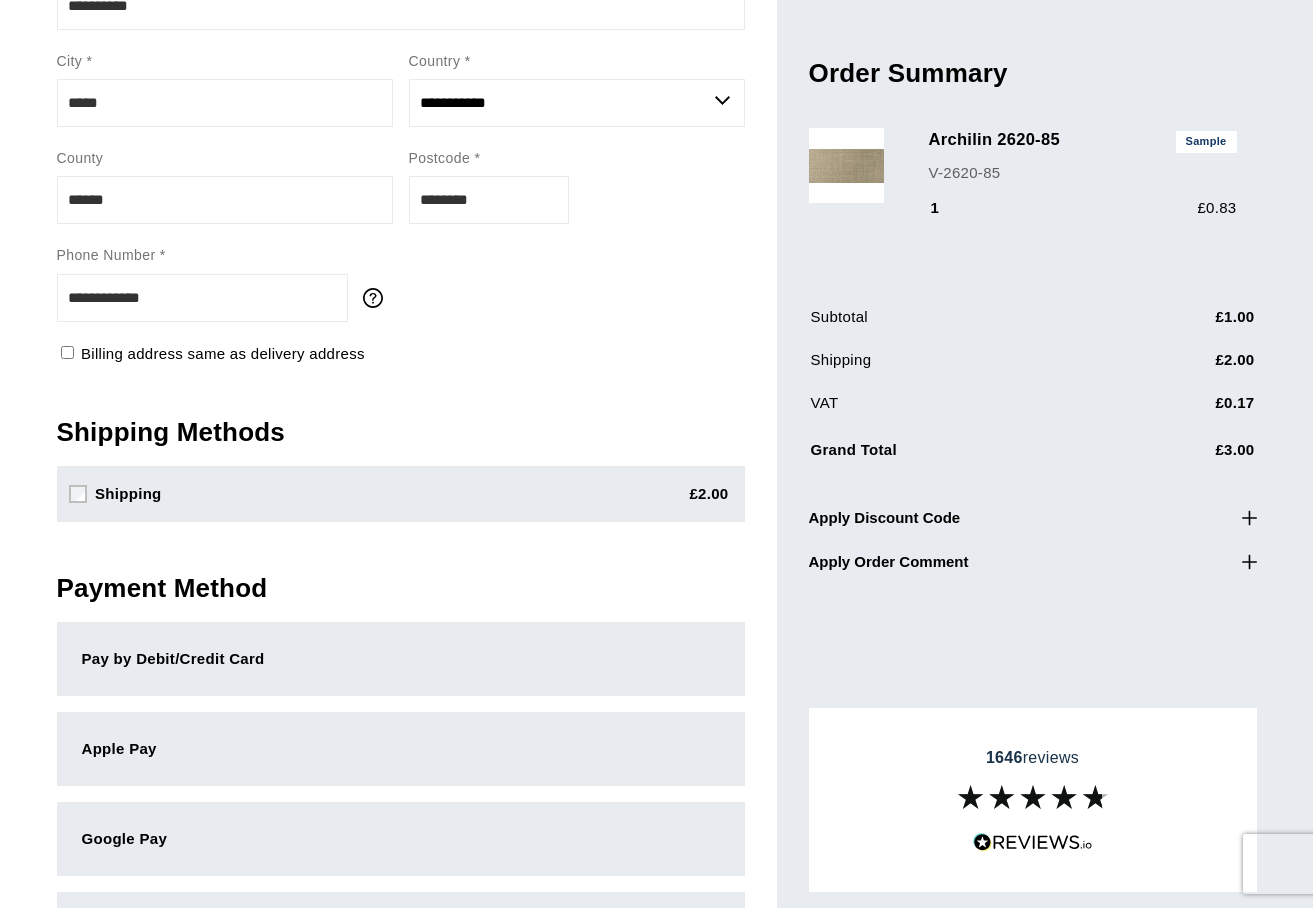 click on "Pay by Debit/Credit Card" at bounding box center (401, 659) 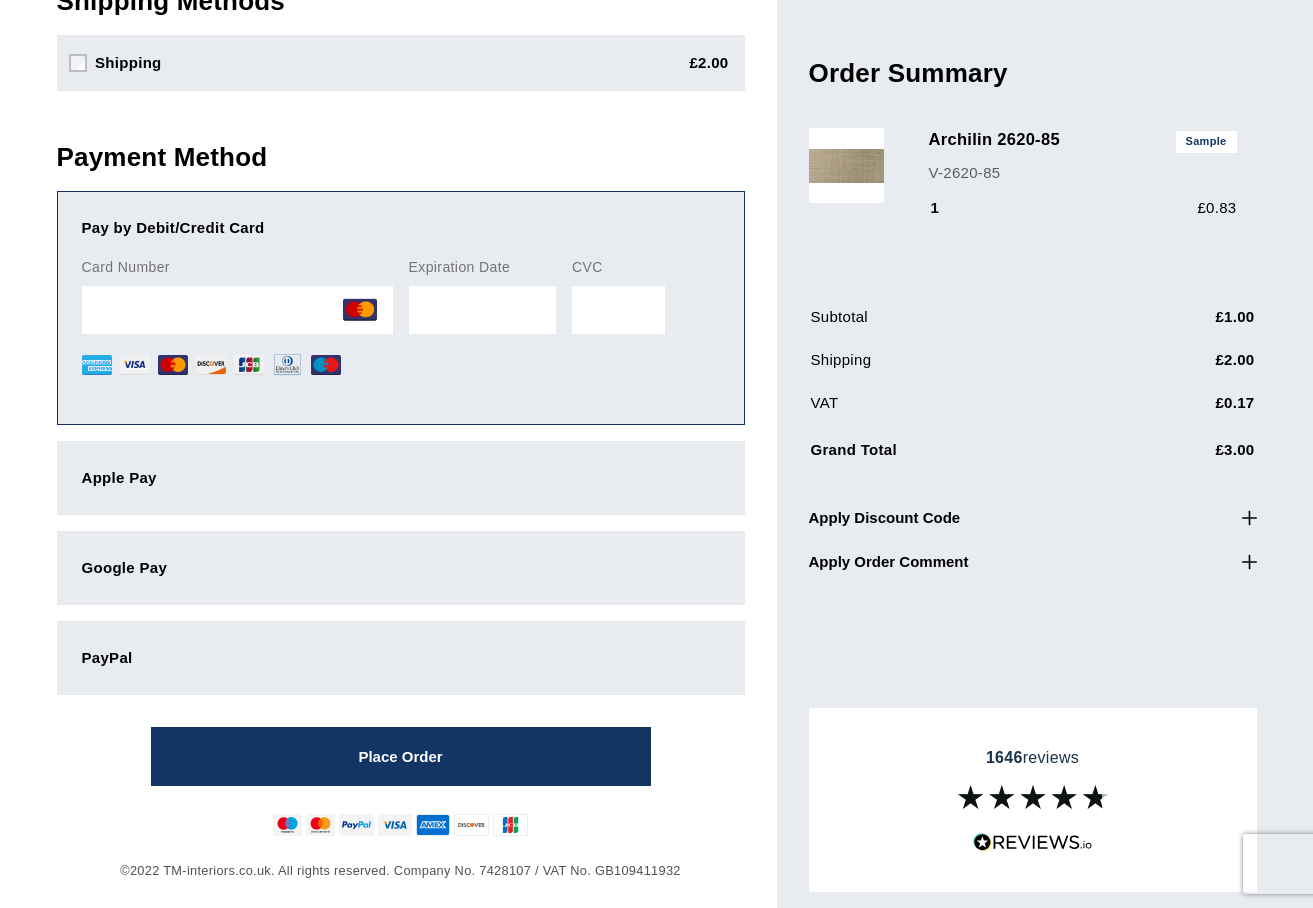scroll, scrollTop: 919, scrollLeft: 0, axis: vertical 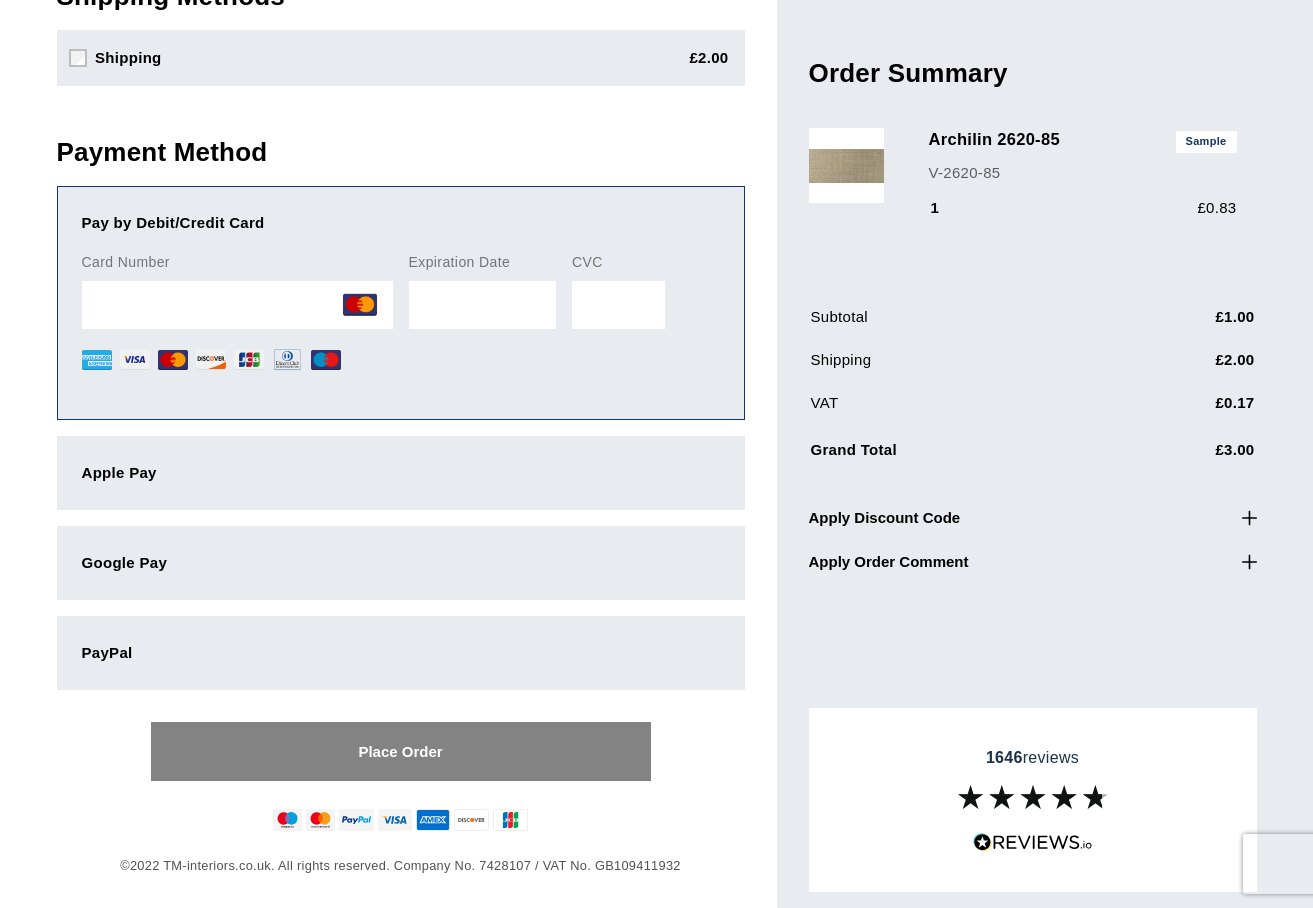 click on "Place Order" at bounding box center (401, 751) 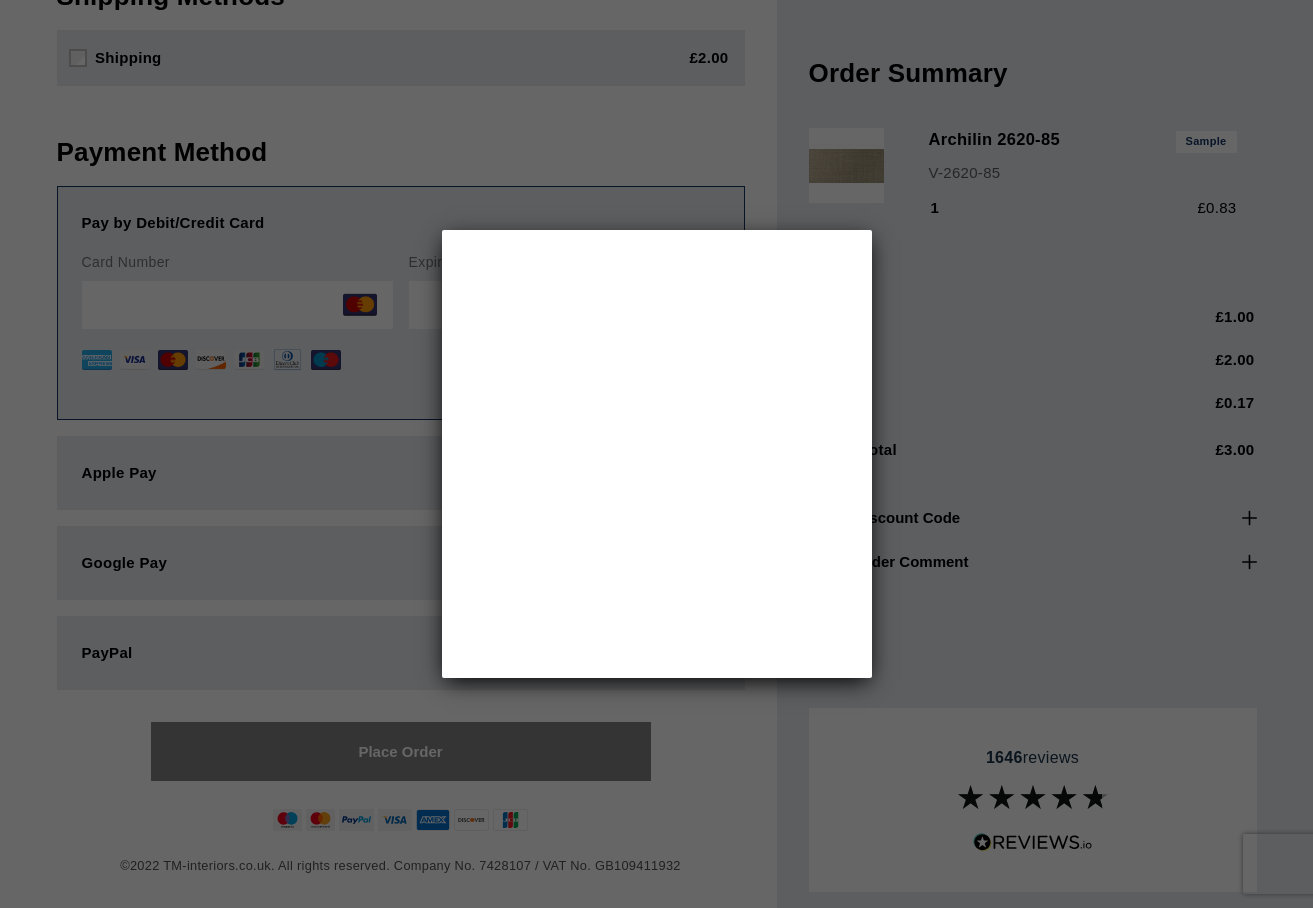 scroll, scrollTop: 0, scrollLeft: 0, axis: both 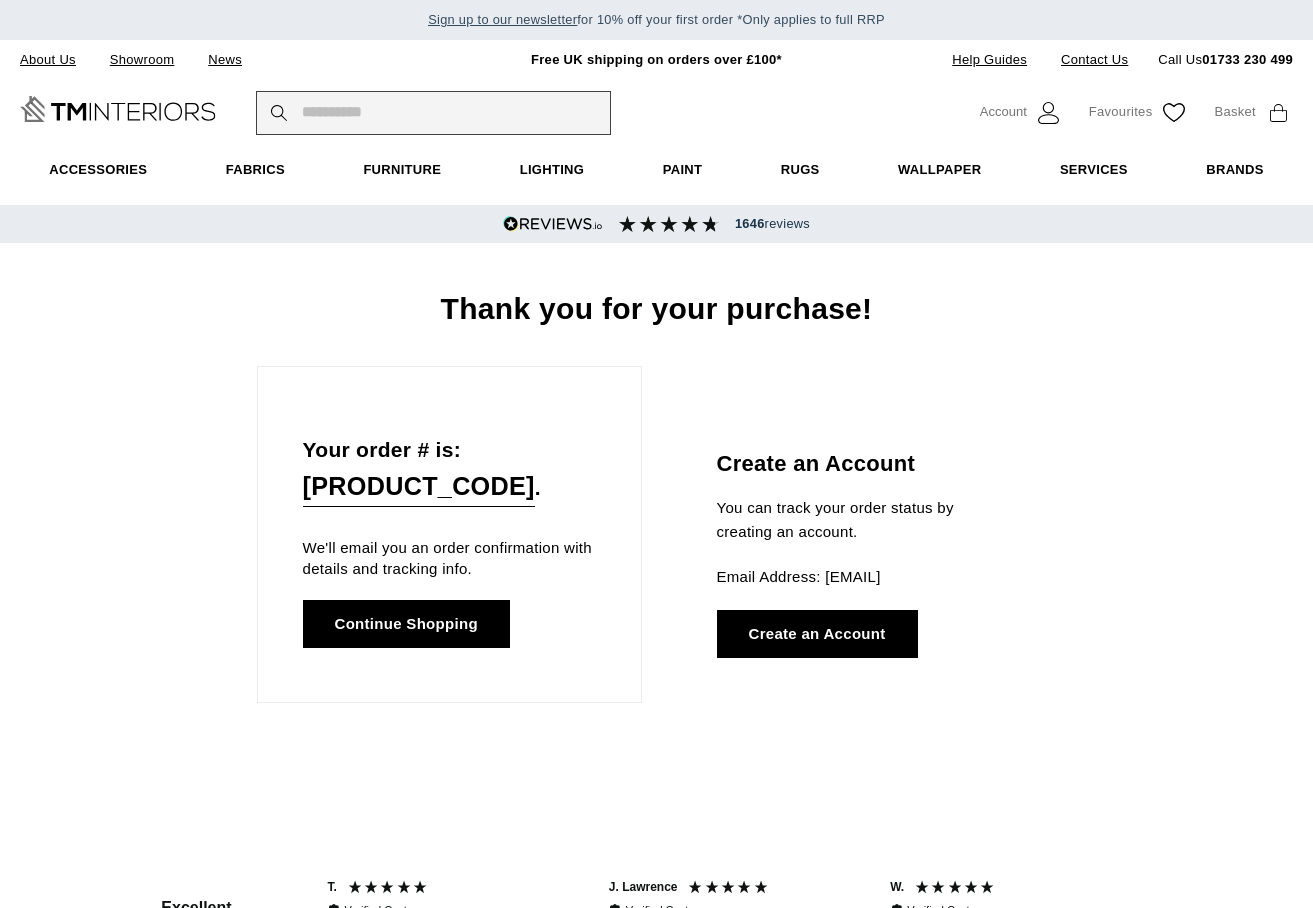 click on "Search" at bounding box center (433, 113) 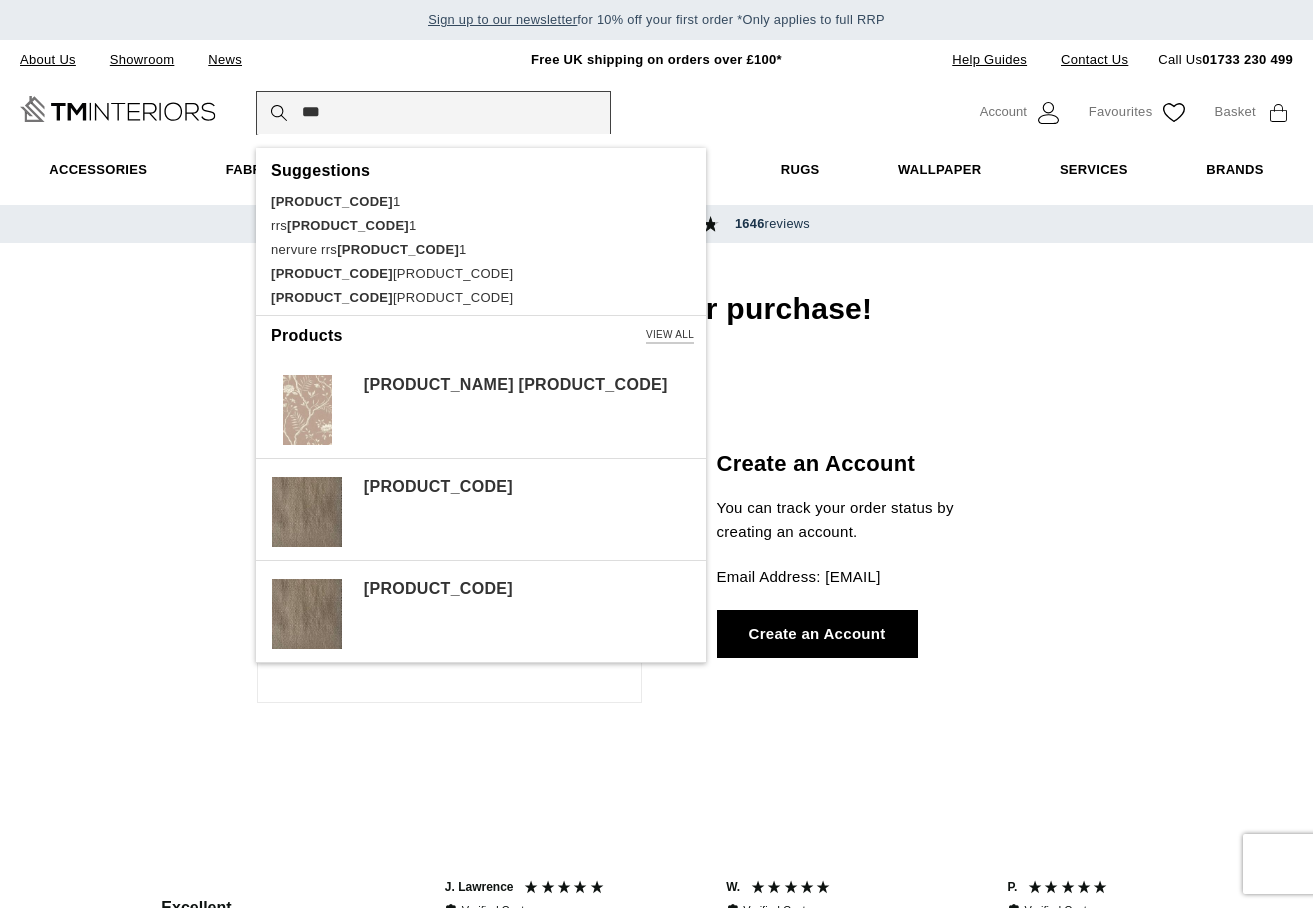 scroll, scrollTop: 0, scrollLeft: 281, axis: horizontal 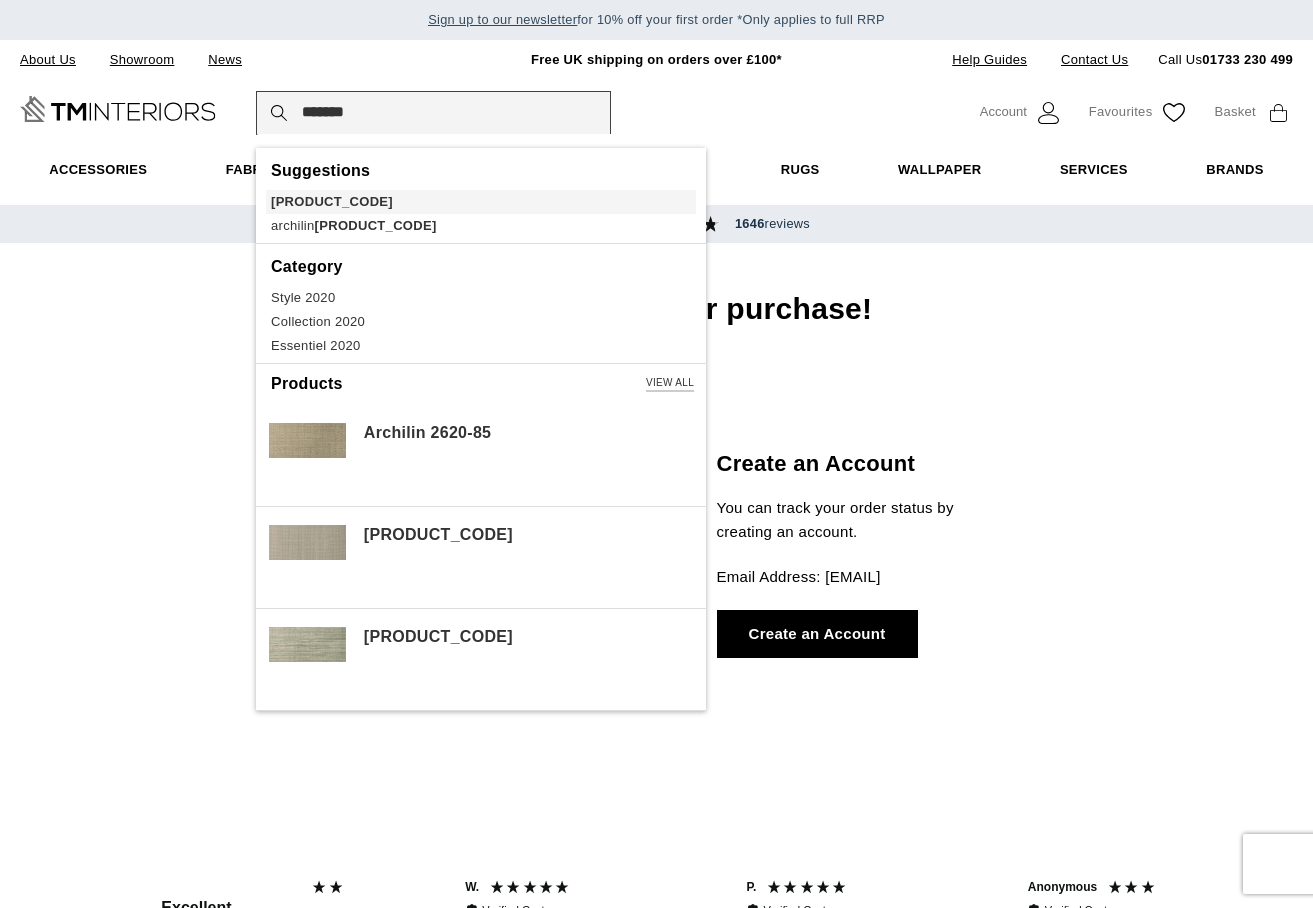 type on "*******" 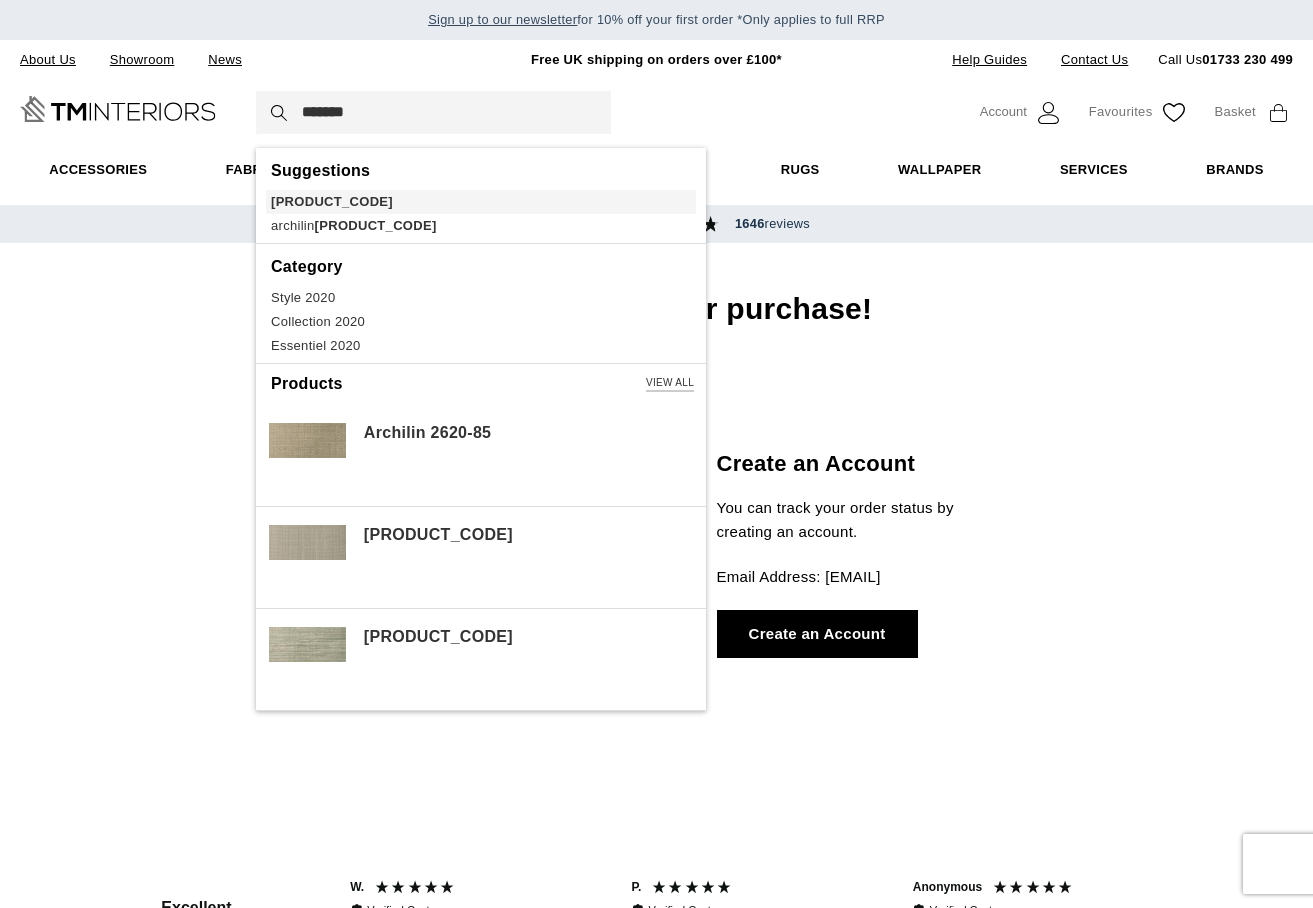 click on "2620-85" at bounding box center (481, 202) 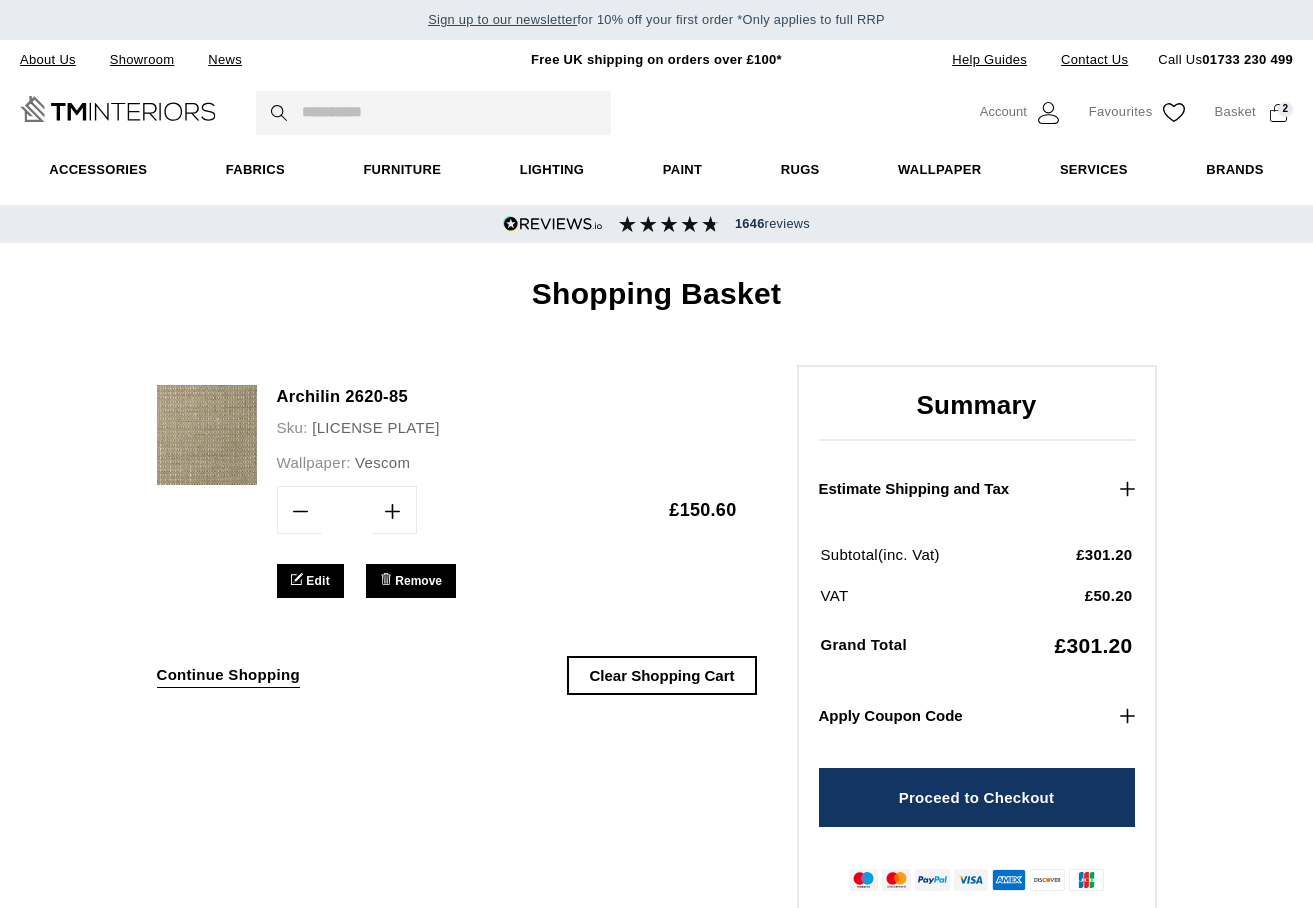 scroll, scrollTop: 0, scrollLeft: 0, axis: both 